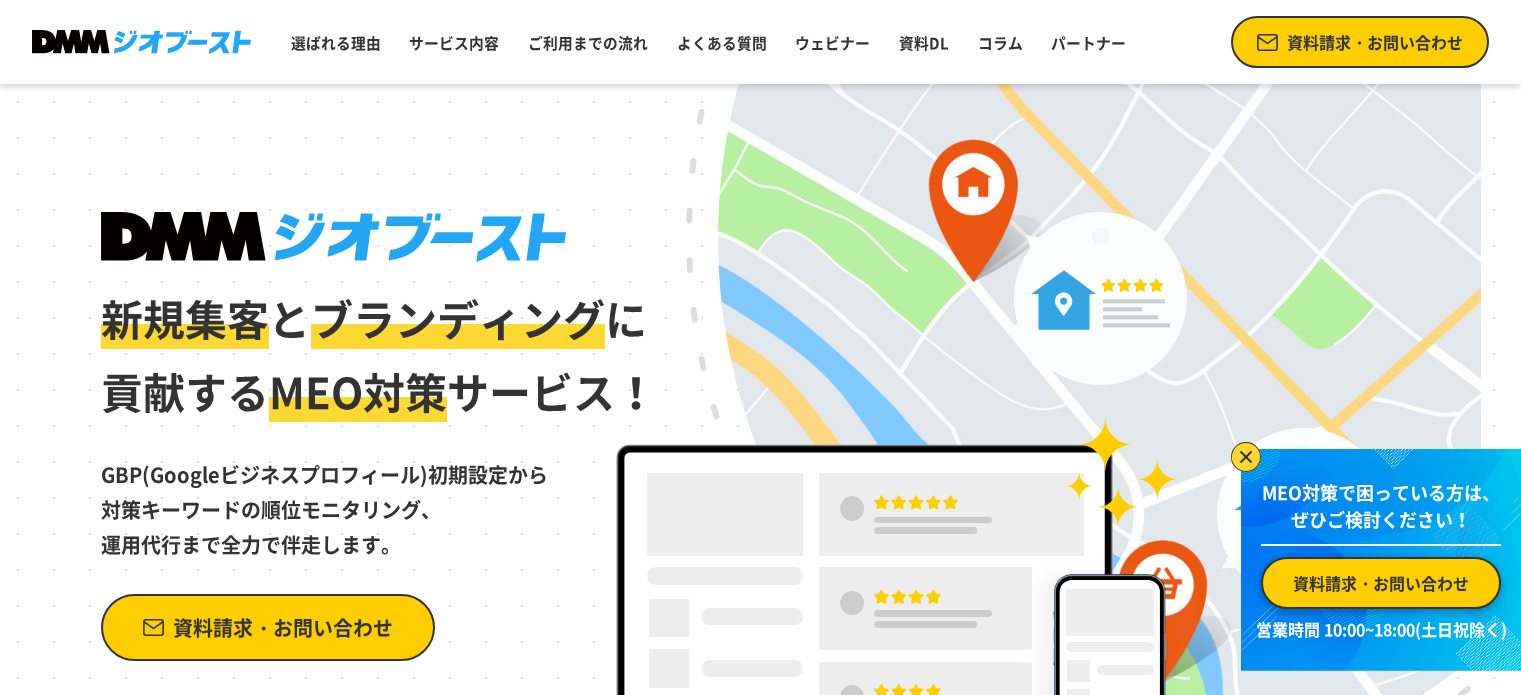 scroll, scrollTop: 0, scrollLeft: 0, axis: both 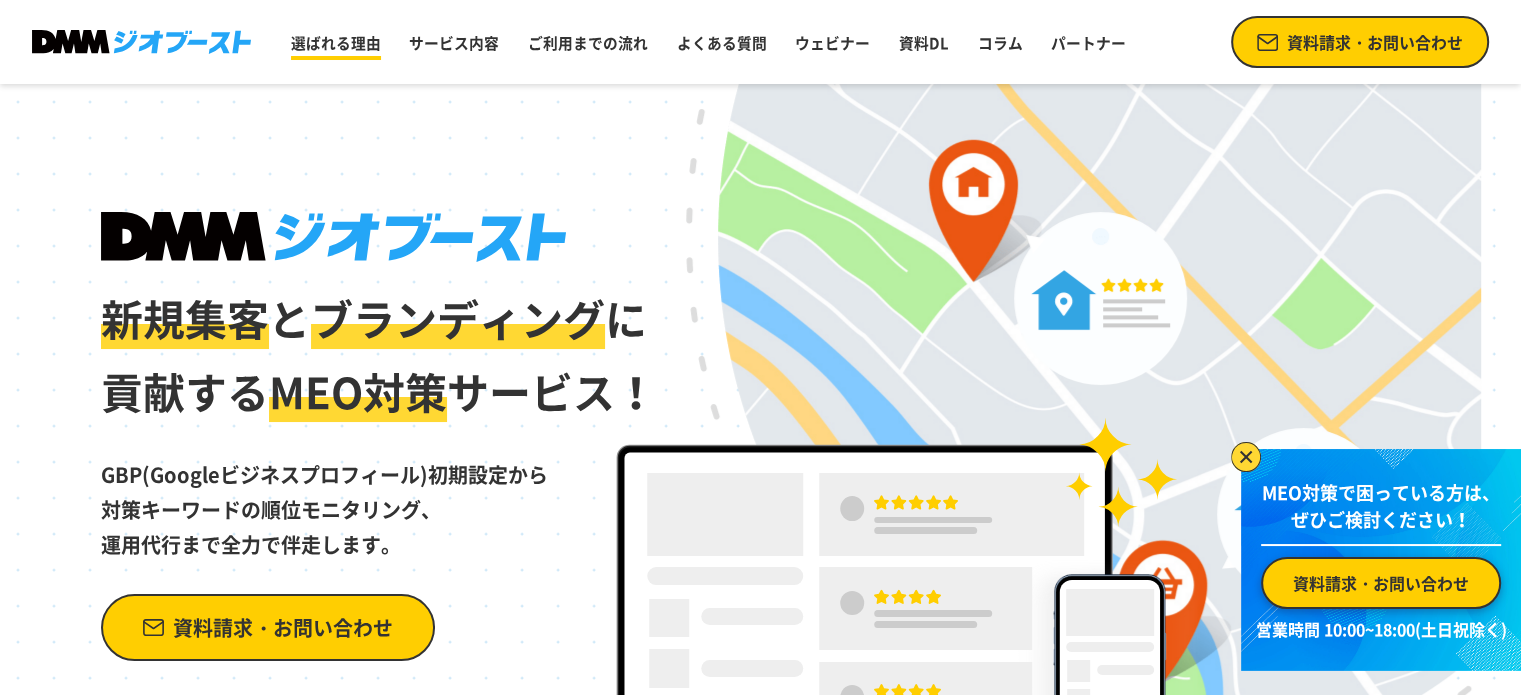 click on "選ばれる理由" at bounding box center (336, 43) 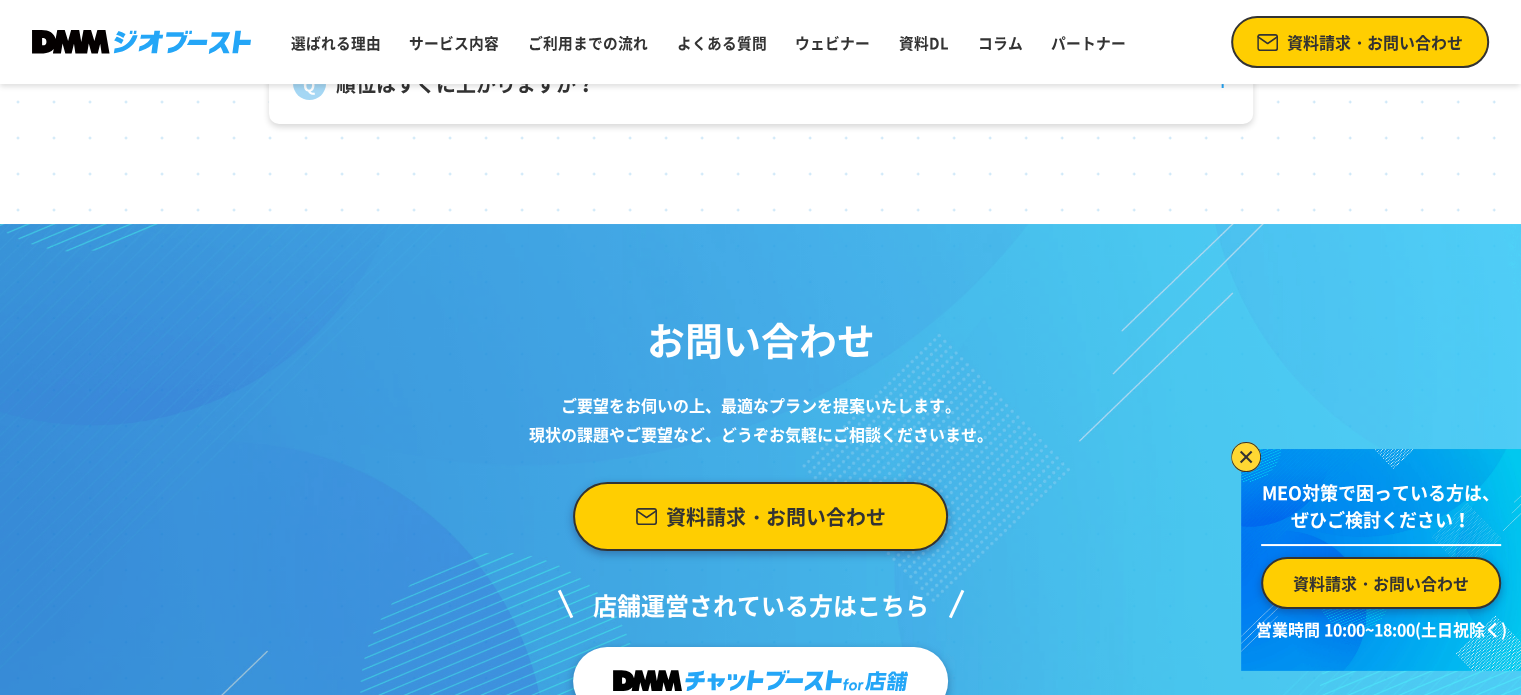 scroll, scrollTop: 7753, scrollLeft: 0, axis: vertical 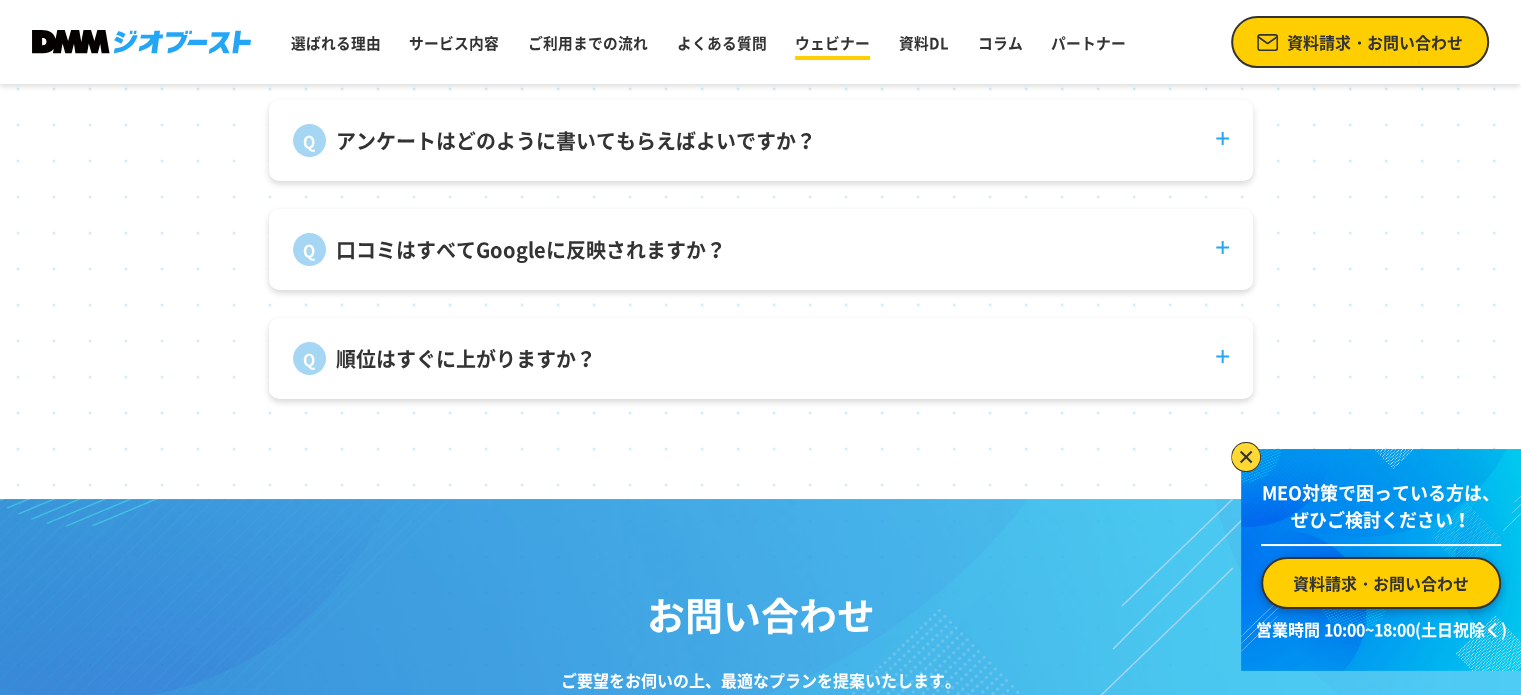 click on "ウェビナー" at bounding box center (832, 43) 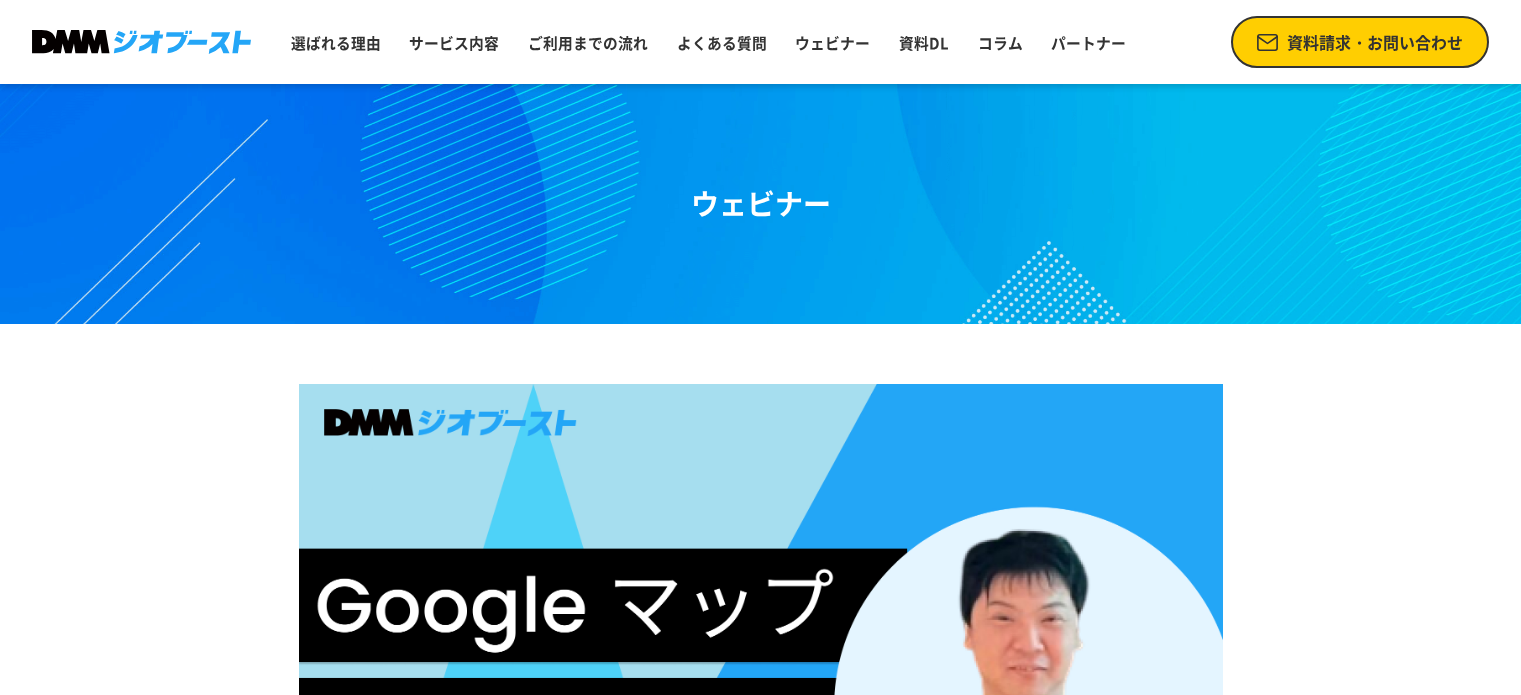 scroll, scrollTop: 600, scrollLeft: 0, axis: vertical 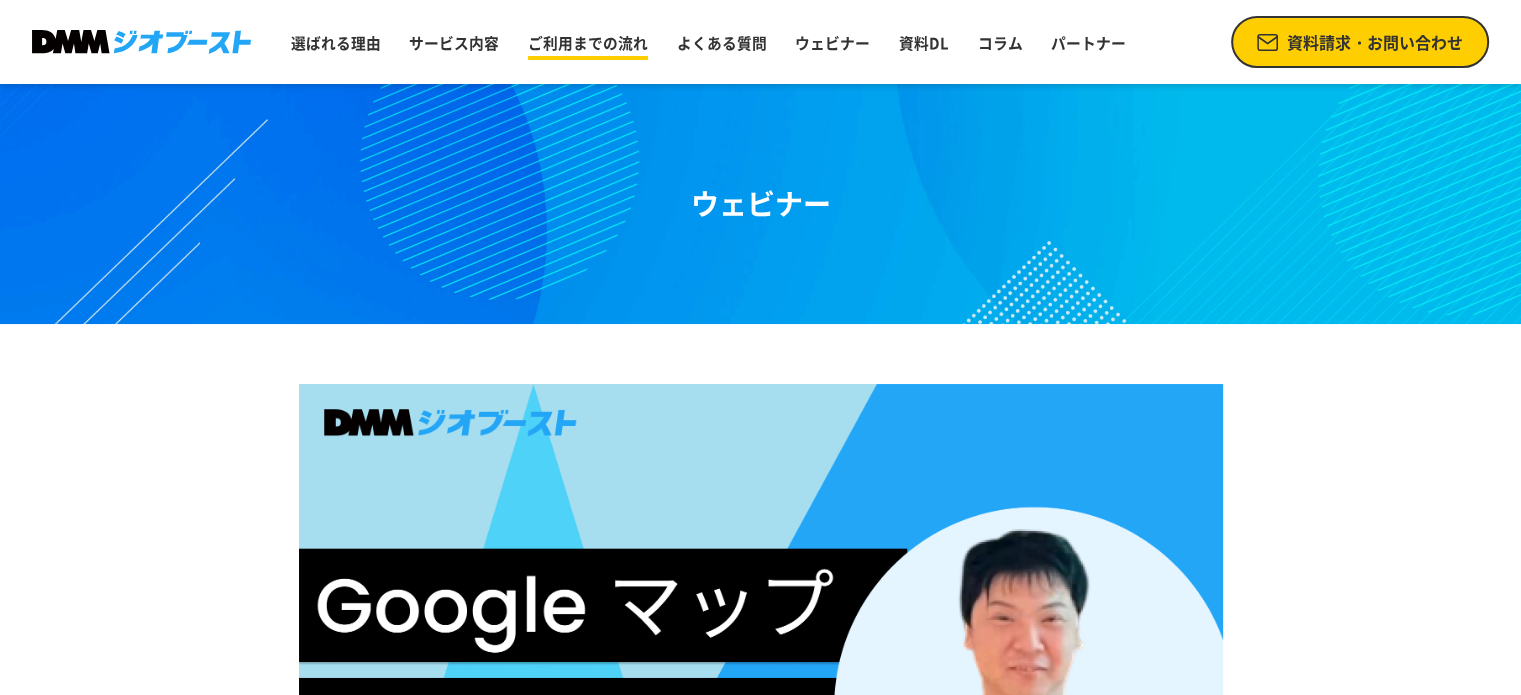 click on "ご利用までの流れ" at bounding box center (588, 43) 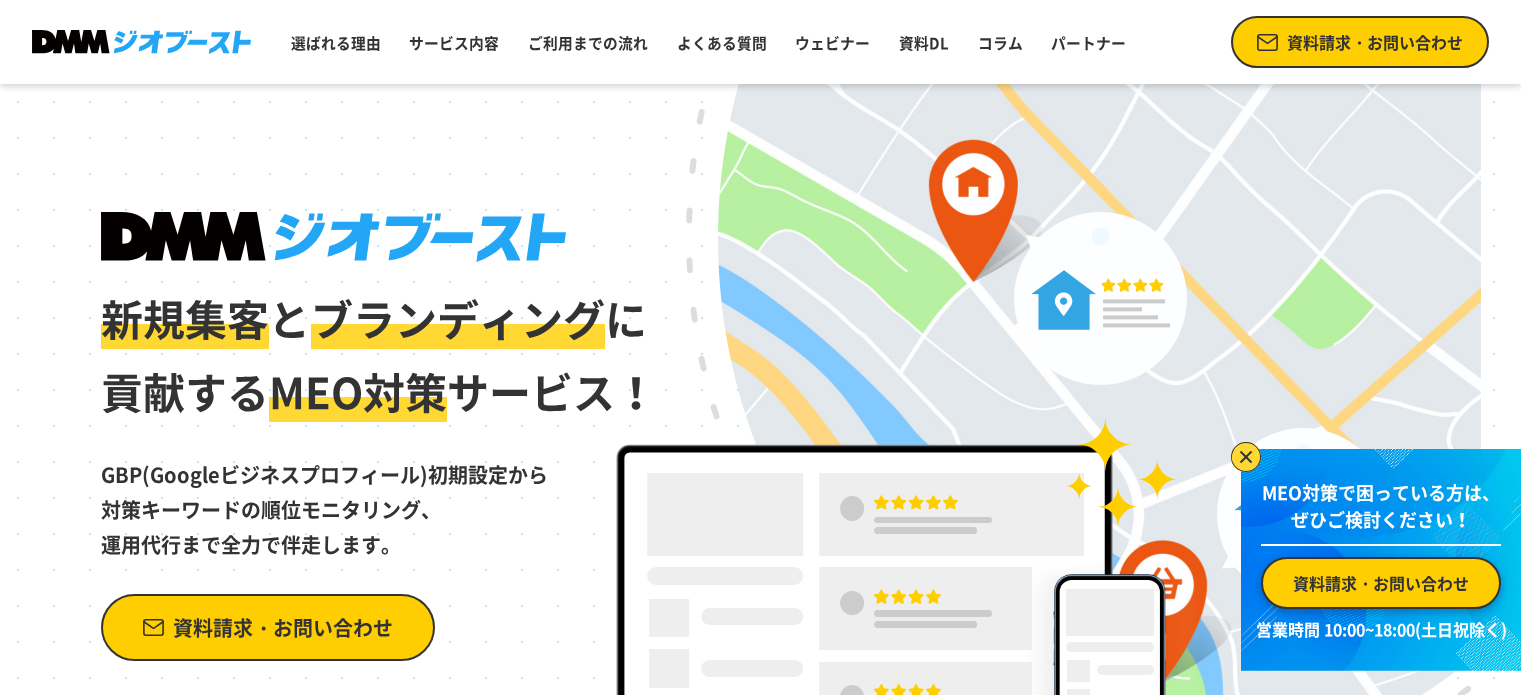 scroll, scrollTop: 7025, scrollLeft: 0, axis: vertical 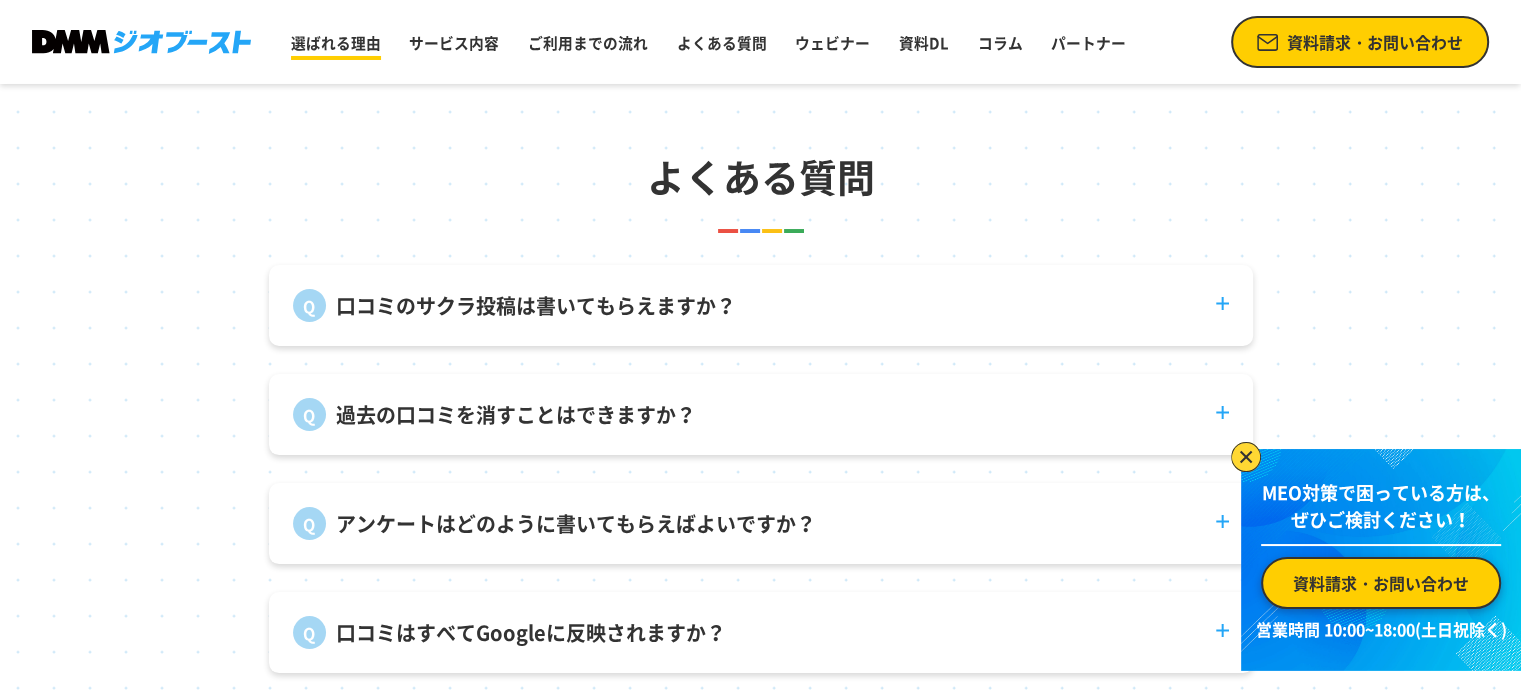 click on "選ばれる理由" at bounding box center (336, 43) 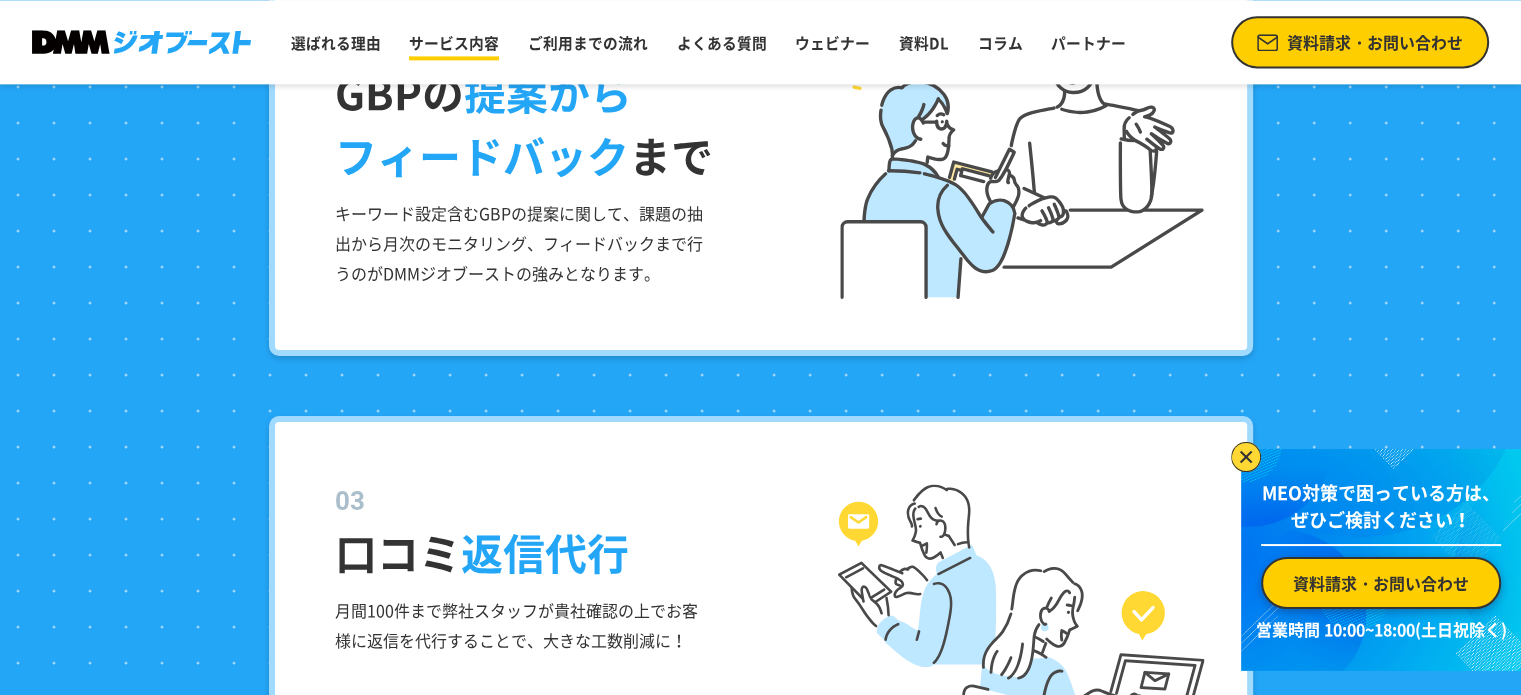 click on "サービス内容" at bounding box center (454, 43) 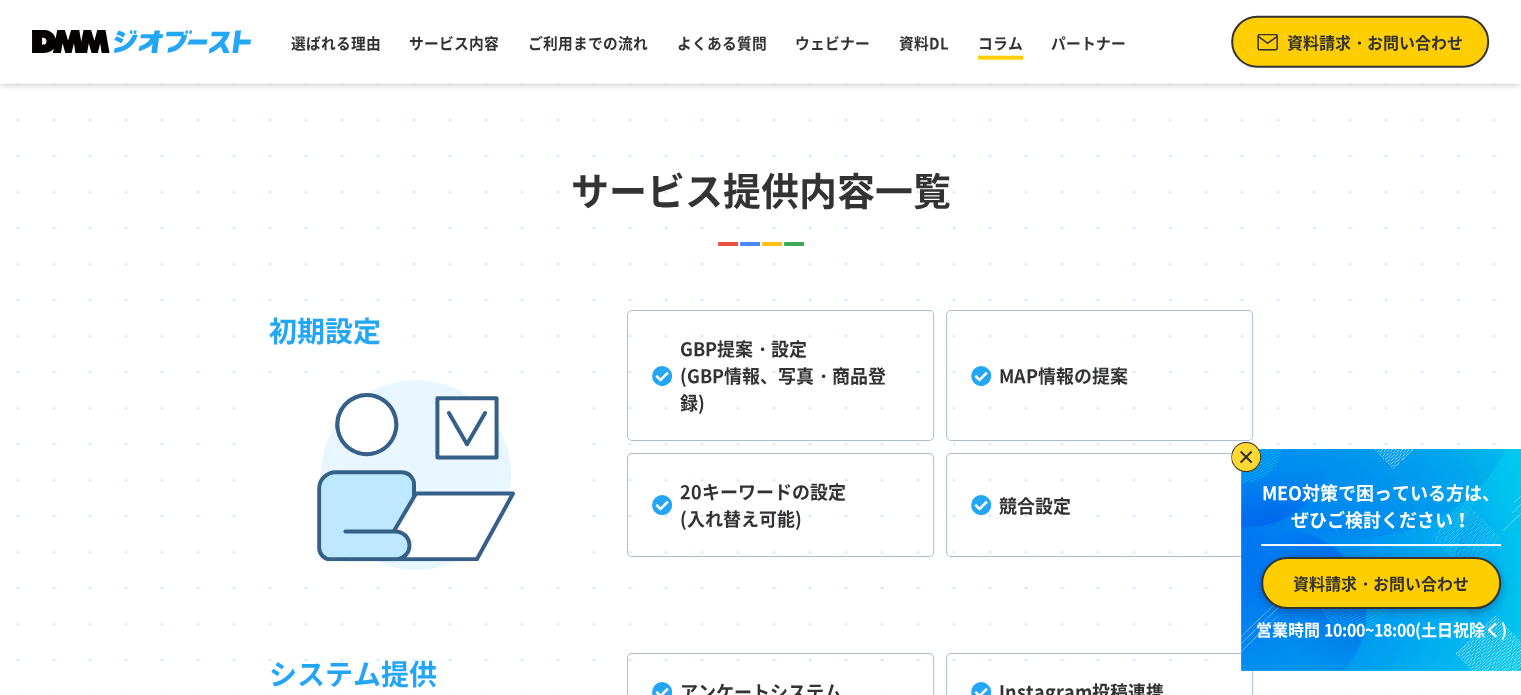 scroll, scrollTop: 5023, scrollLeft: 0, axis: vertical 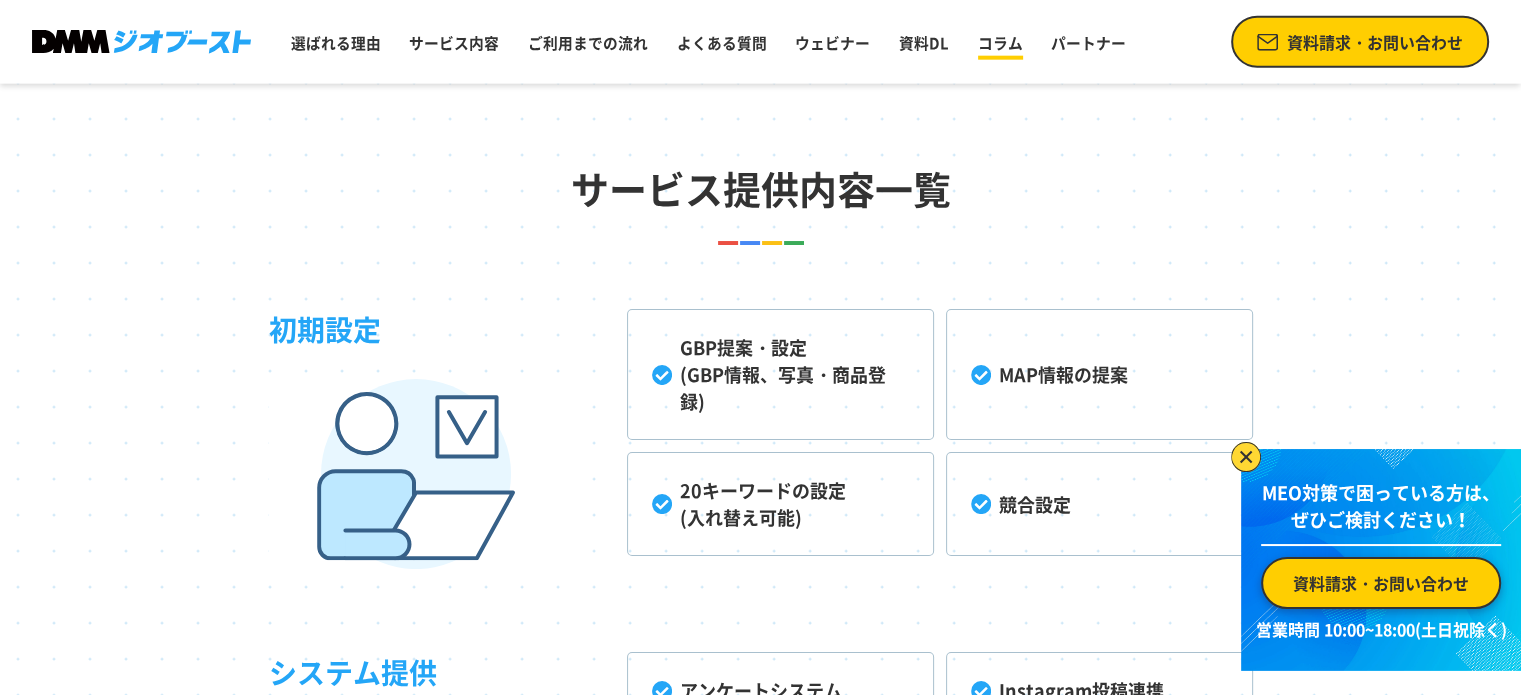 click on "コラム" at bounding box center [1000, 43] 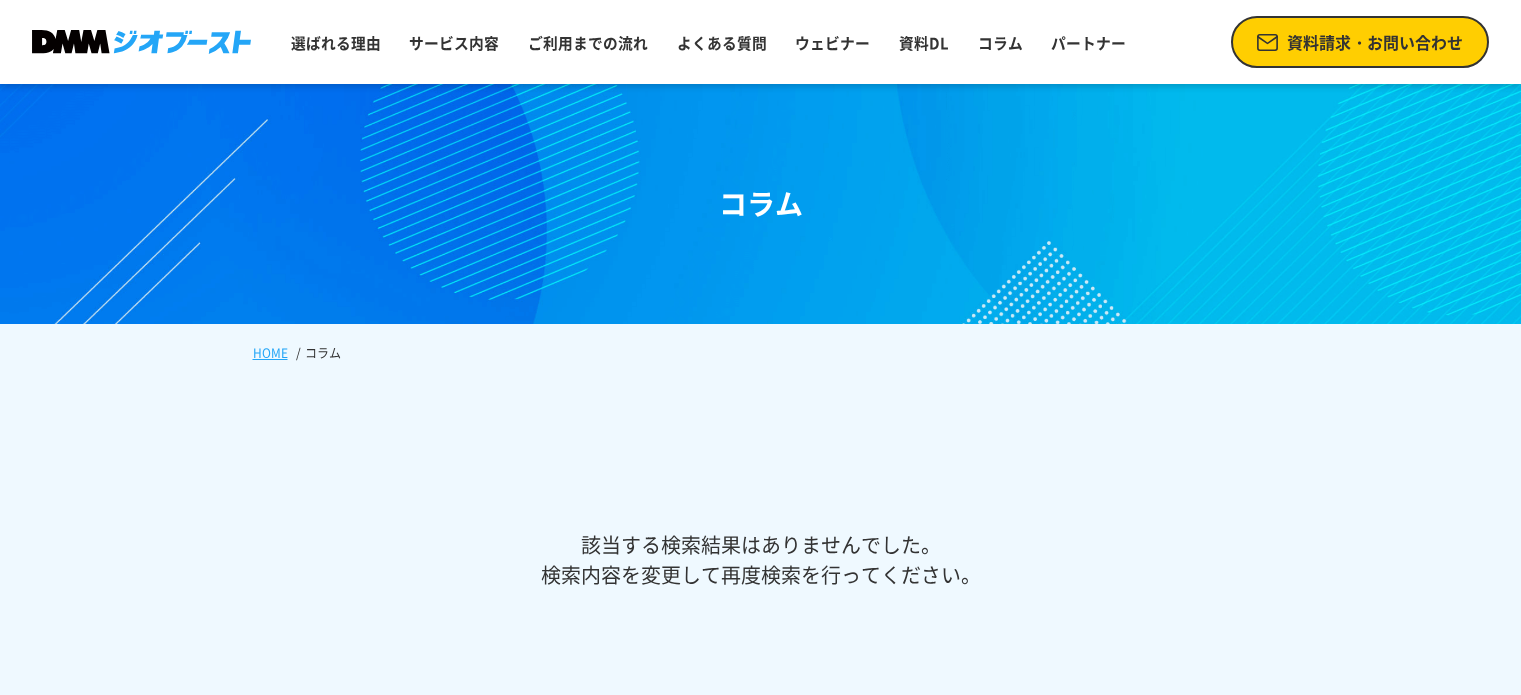 scroll, scrollTop: 500, scrollLeft: 0, axis: vertical 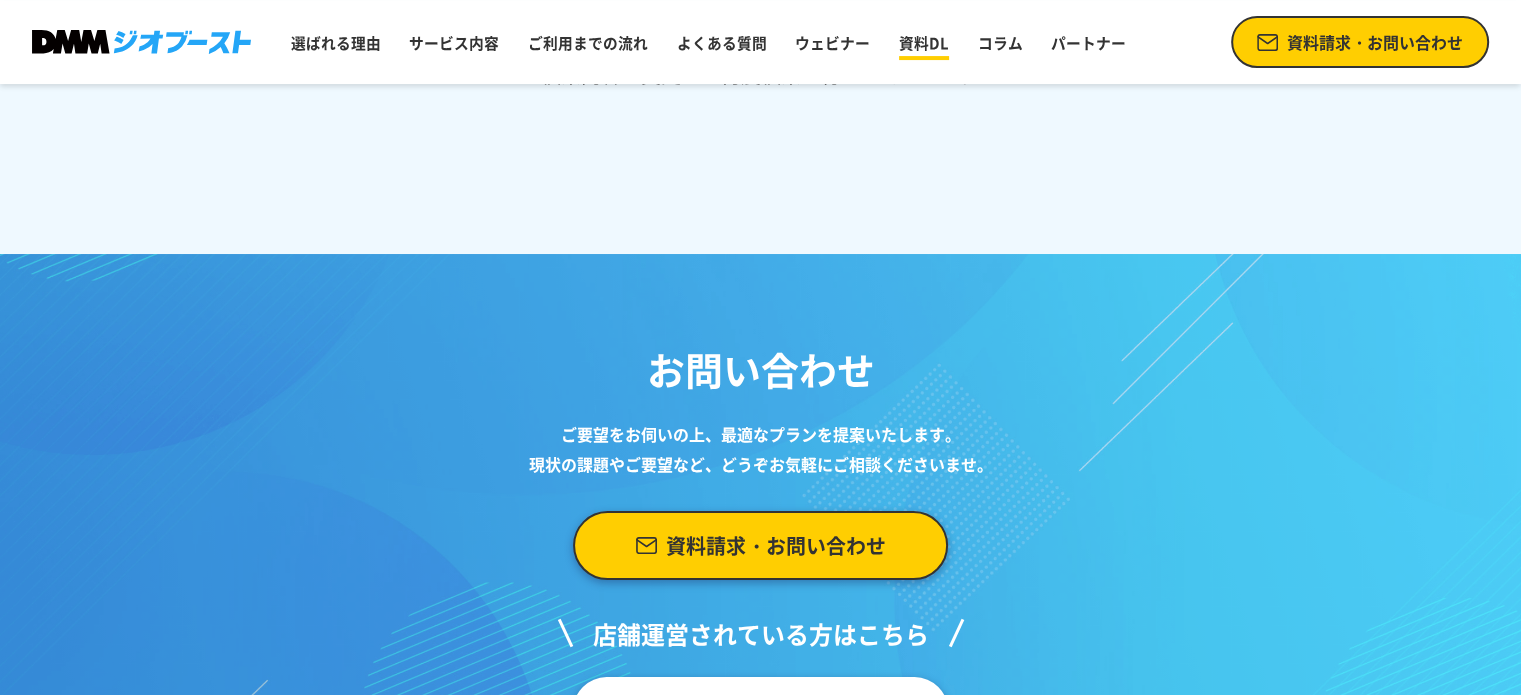 click on "資料DL" at bounding box center (924, 43) 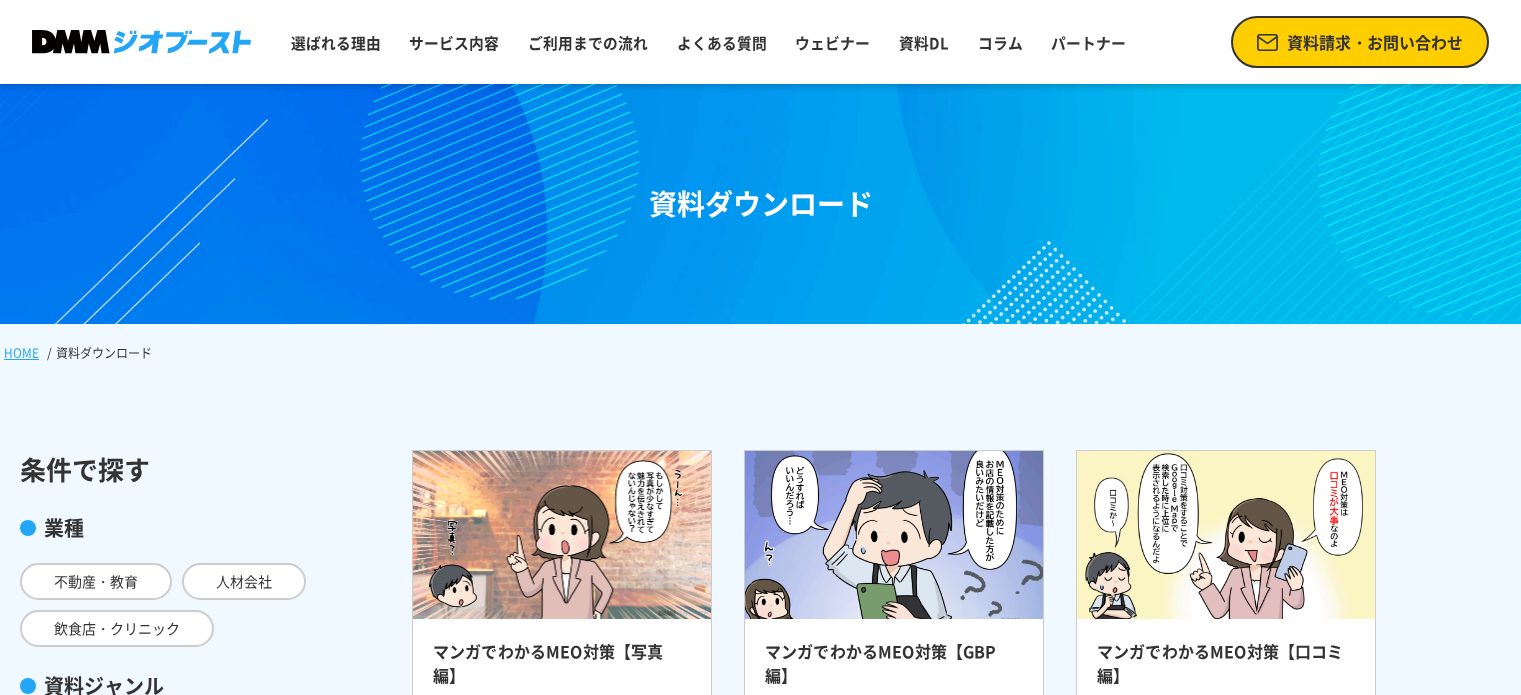 scroll, scrollTop: 400, scrollLeft: 0, axis: vertical 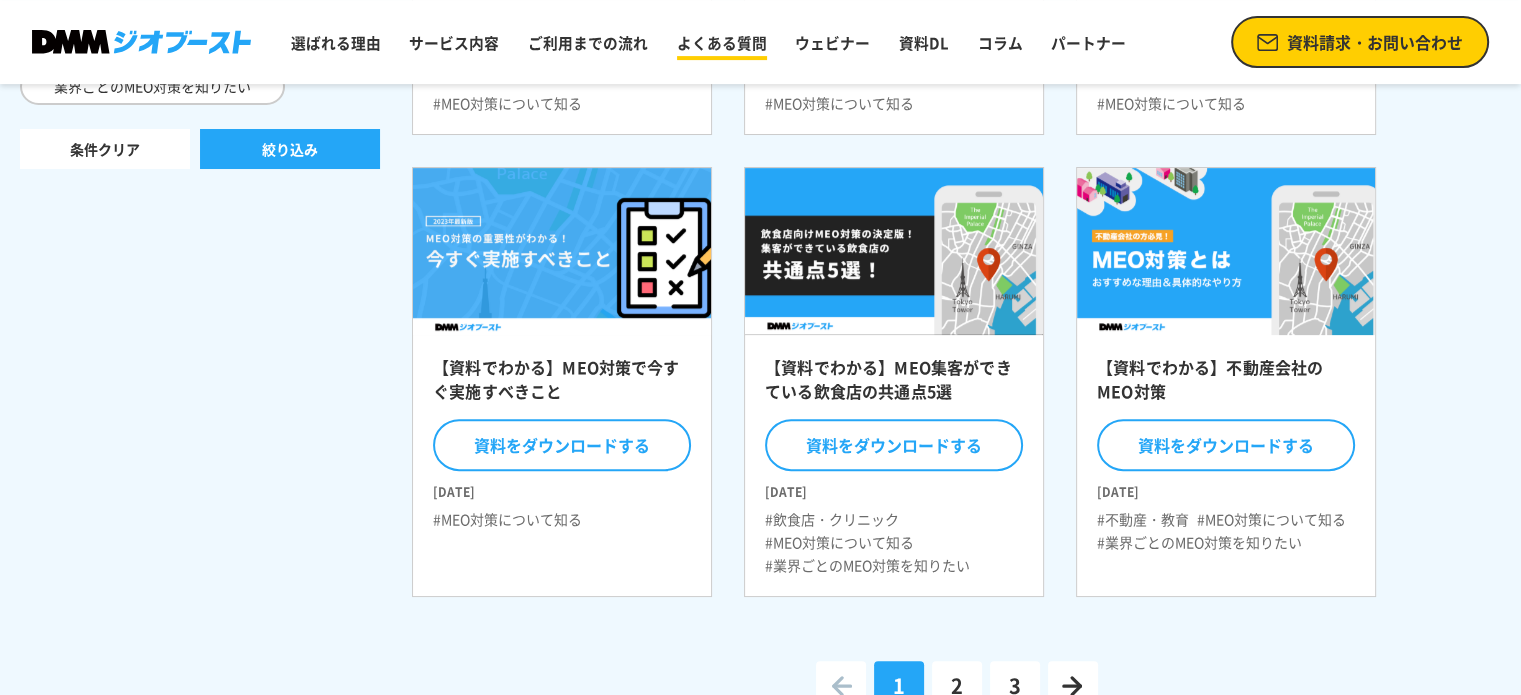 click on "よくある質問" at bounding box center (722, 43) 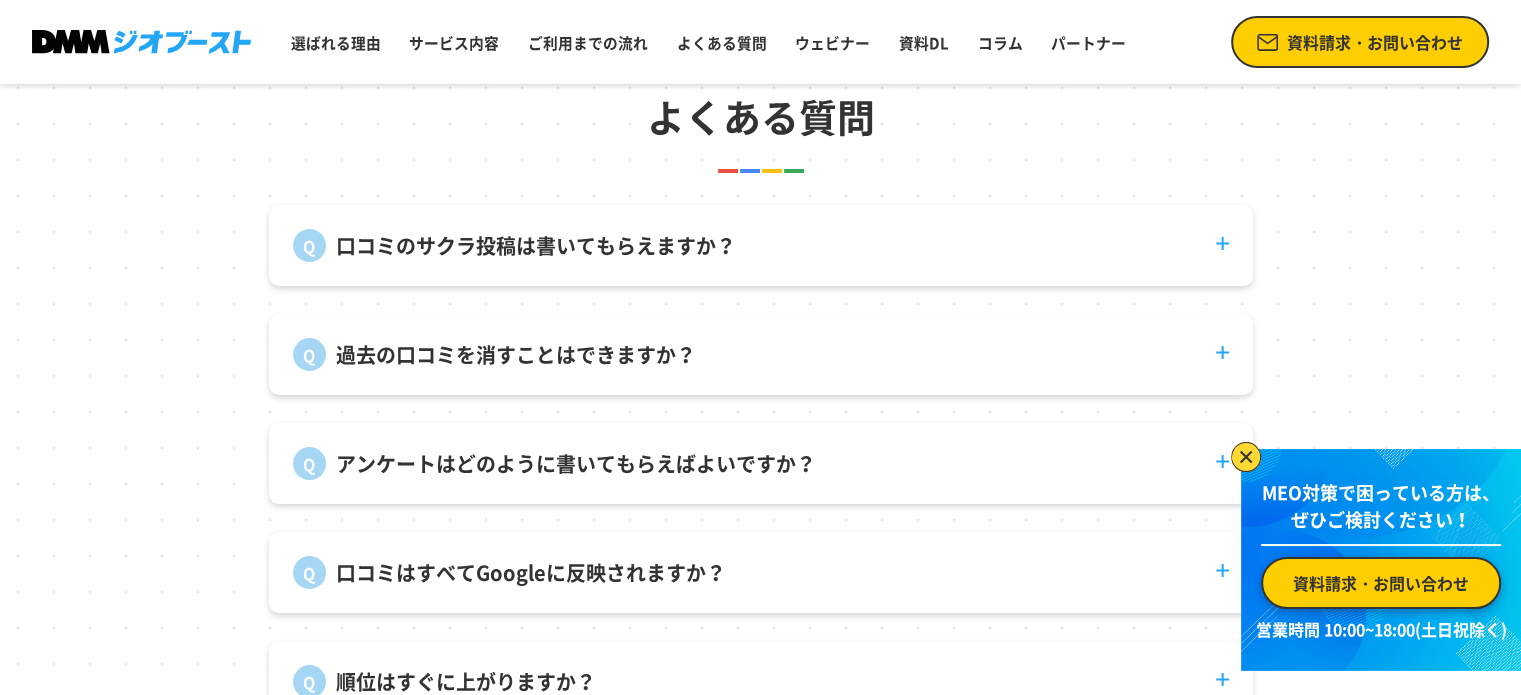 scroll, scrollTop: 7430, scrollLeft: 0, axis: vertical 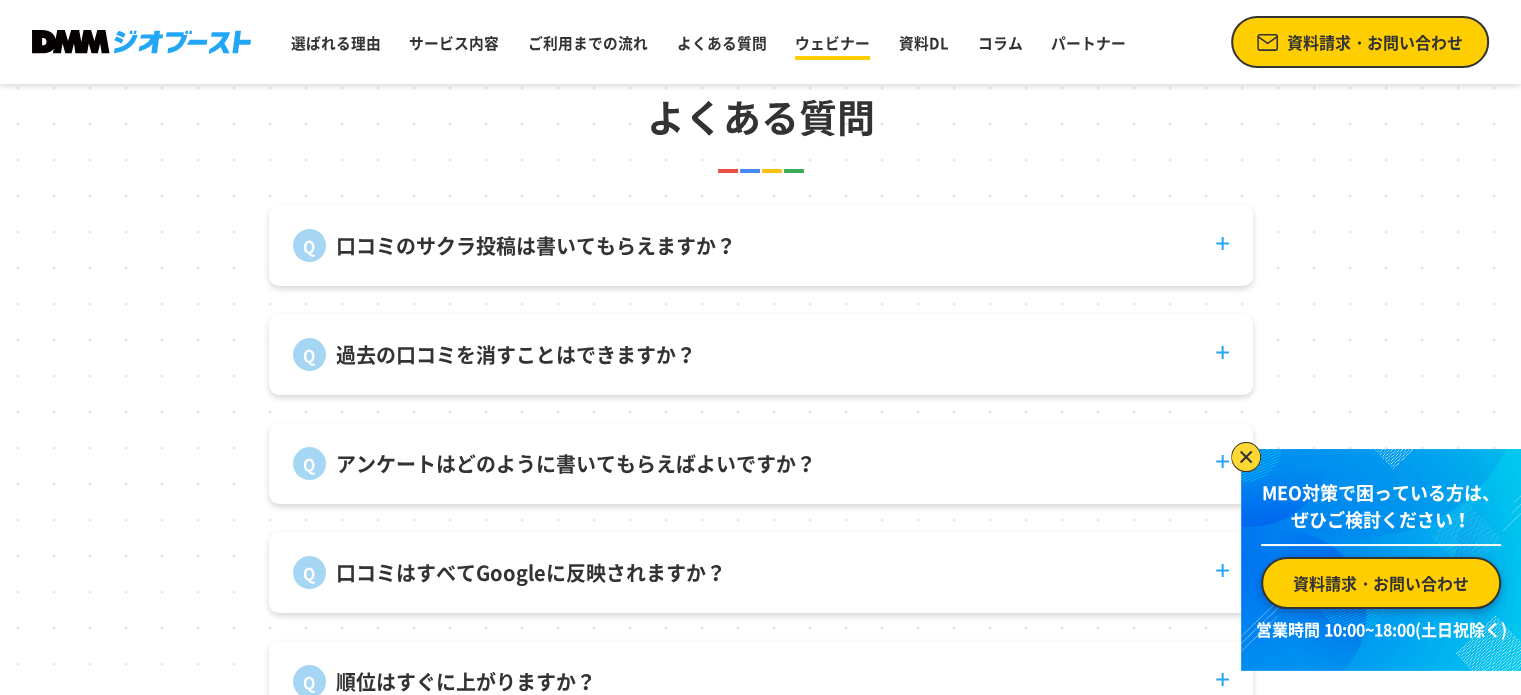 click on "ウェビナー" at bounding box center [832, 43] 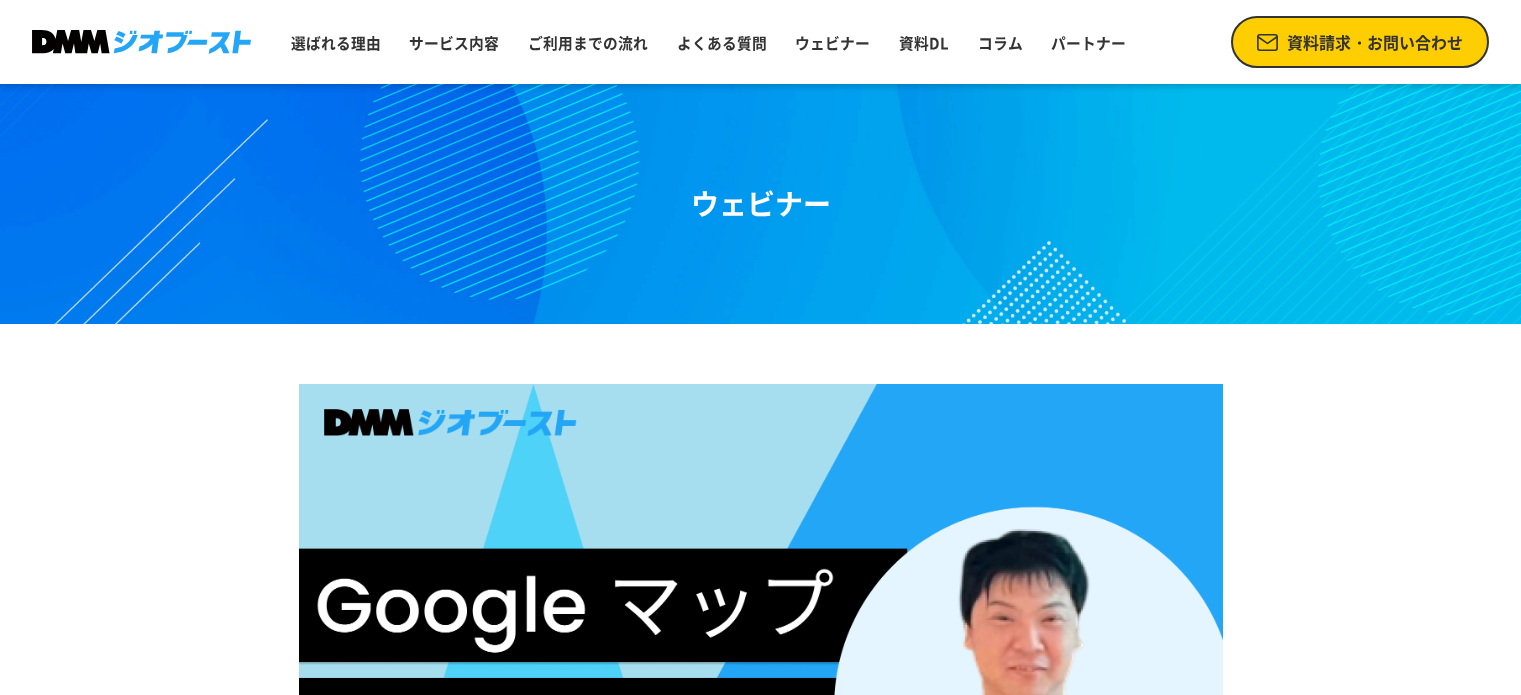 scroll, scrollTop: 0, scrollLeft: 0, axis: both 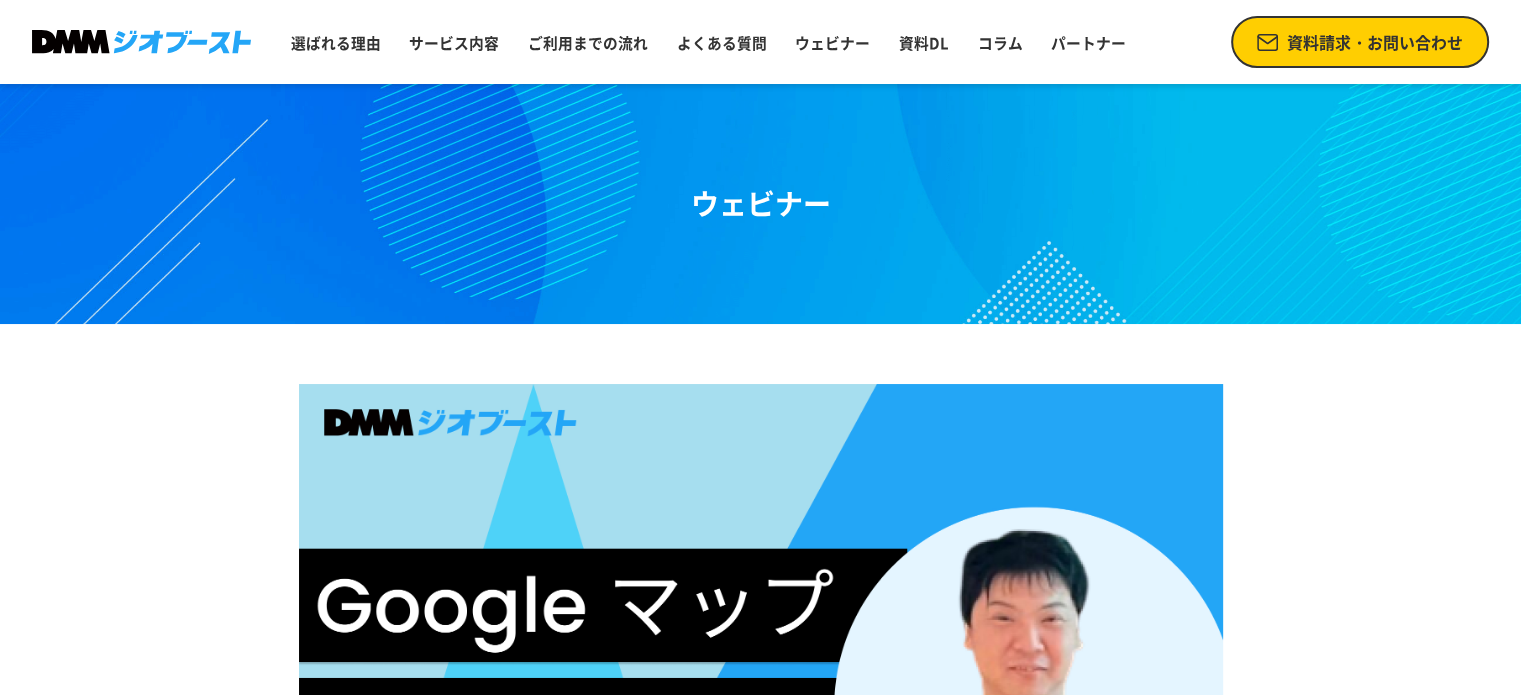 click on "資料DL" at bounding box center [924, 43] 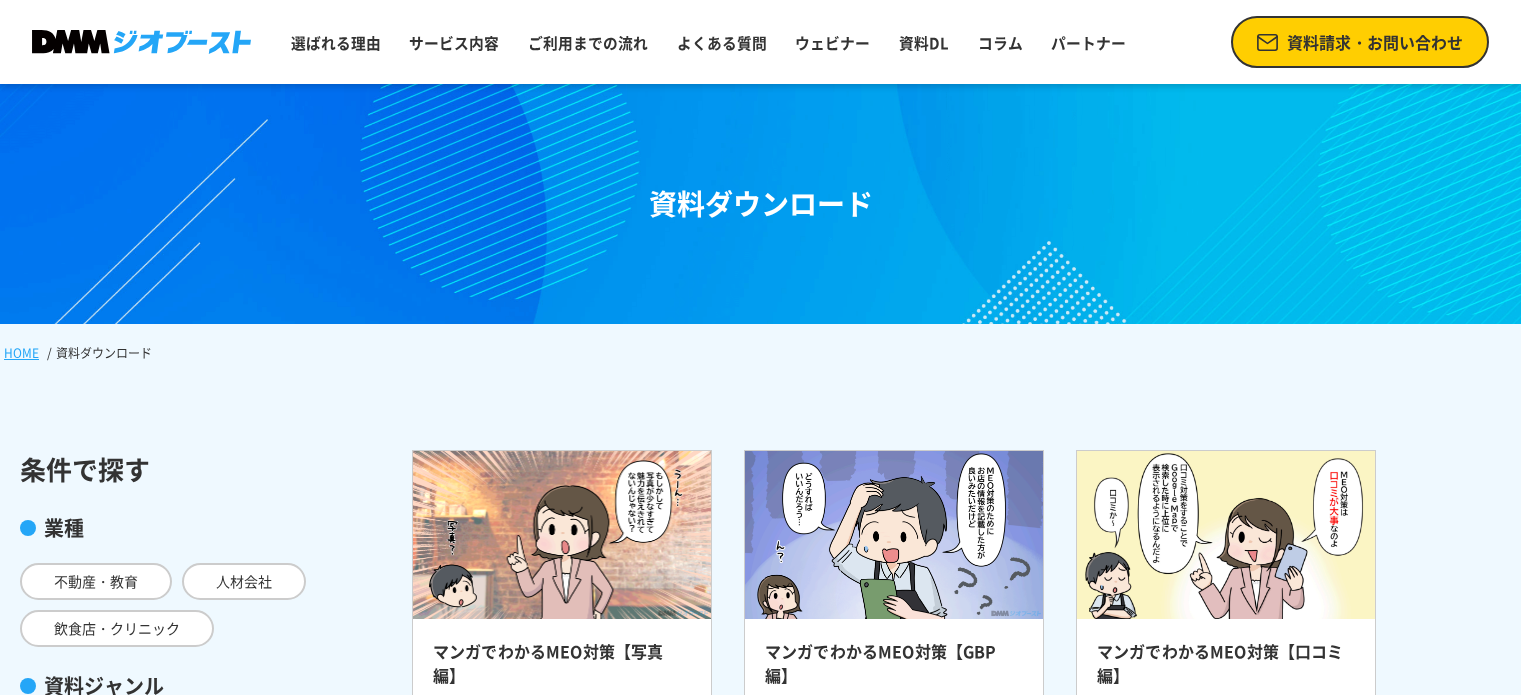 scroll, scrollTop: 0, scrollLeft: 0, axis: both 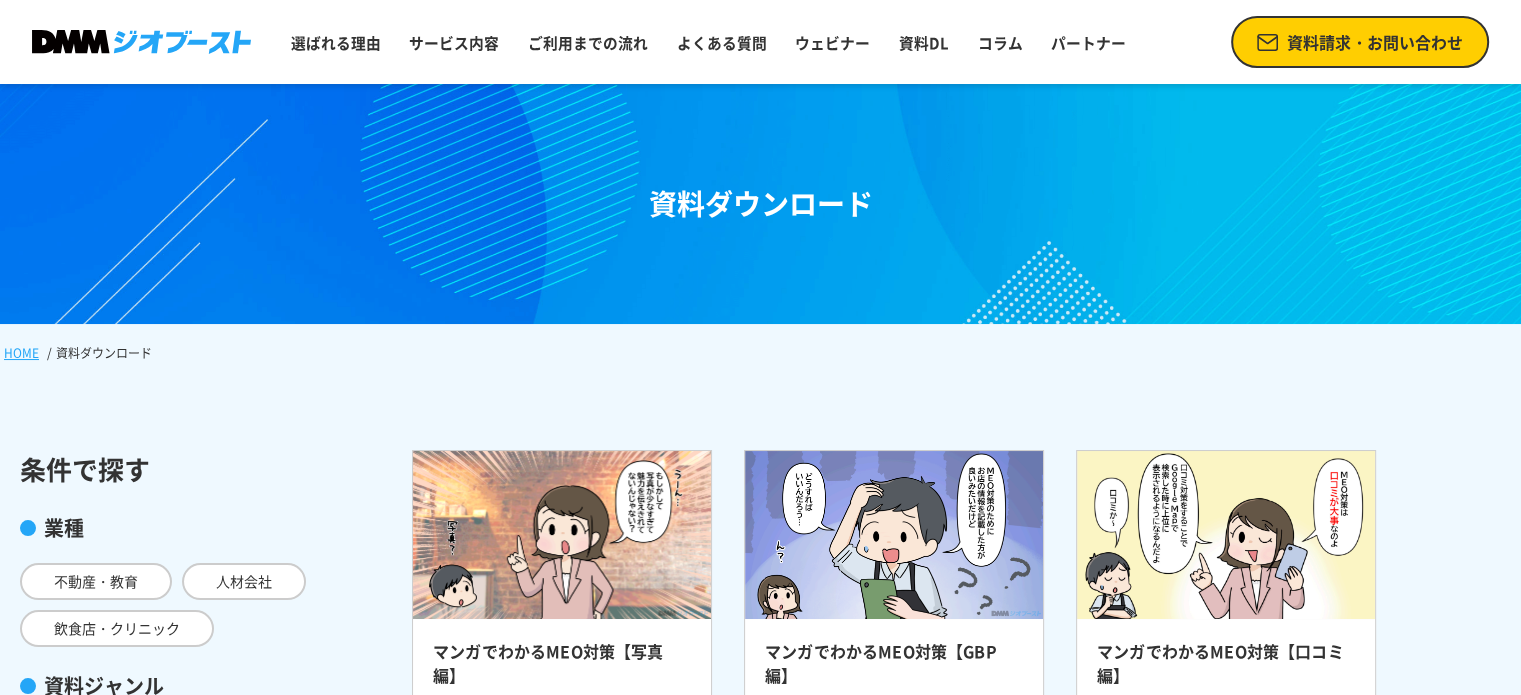 click on "コラム" at bounding box center [1000, 43] 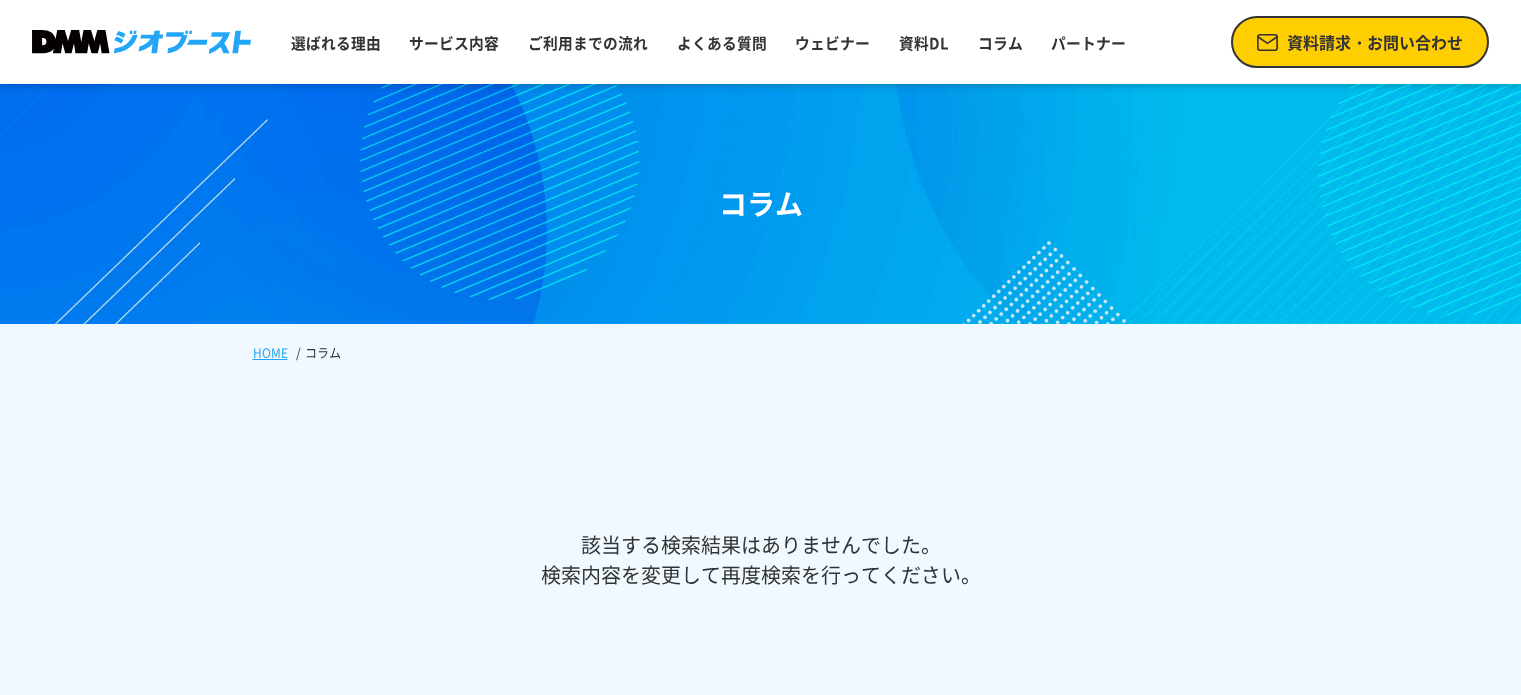click on "パートナー" at bounding box center [1088, 43] 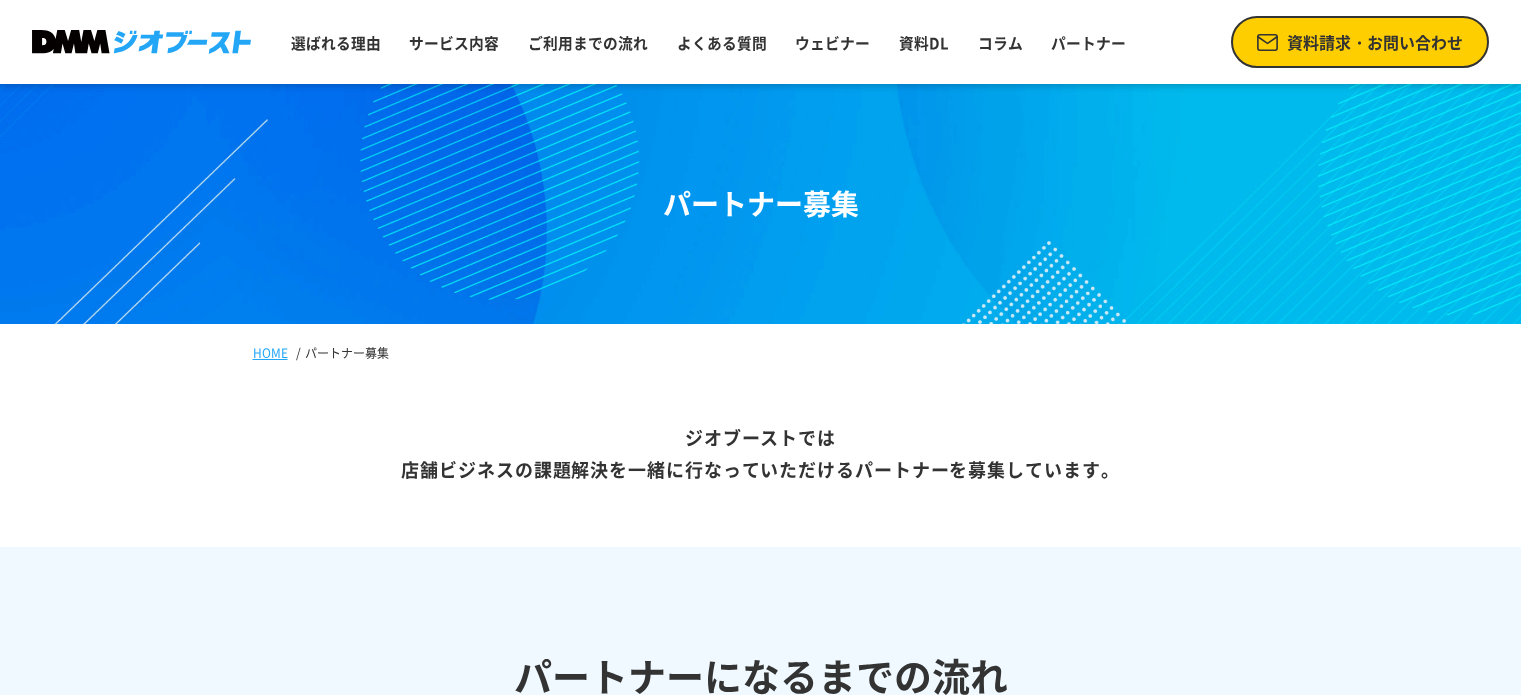 scroll, scrollTop: 0, scrollLeft: 0, axis: both 